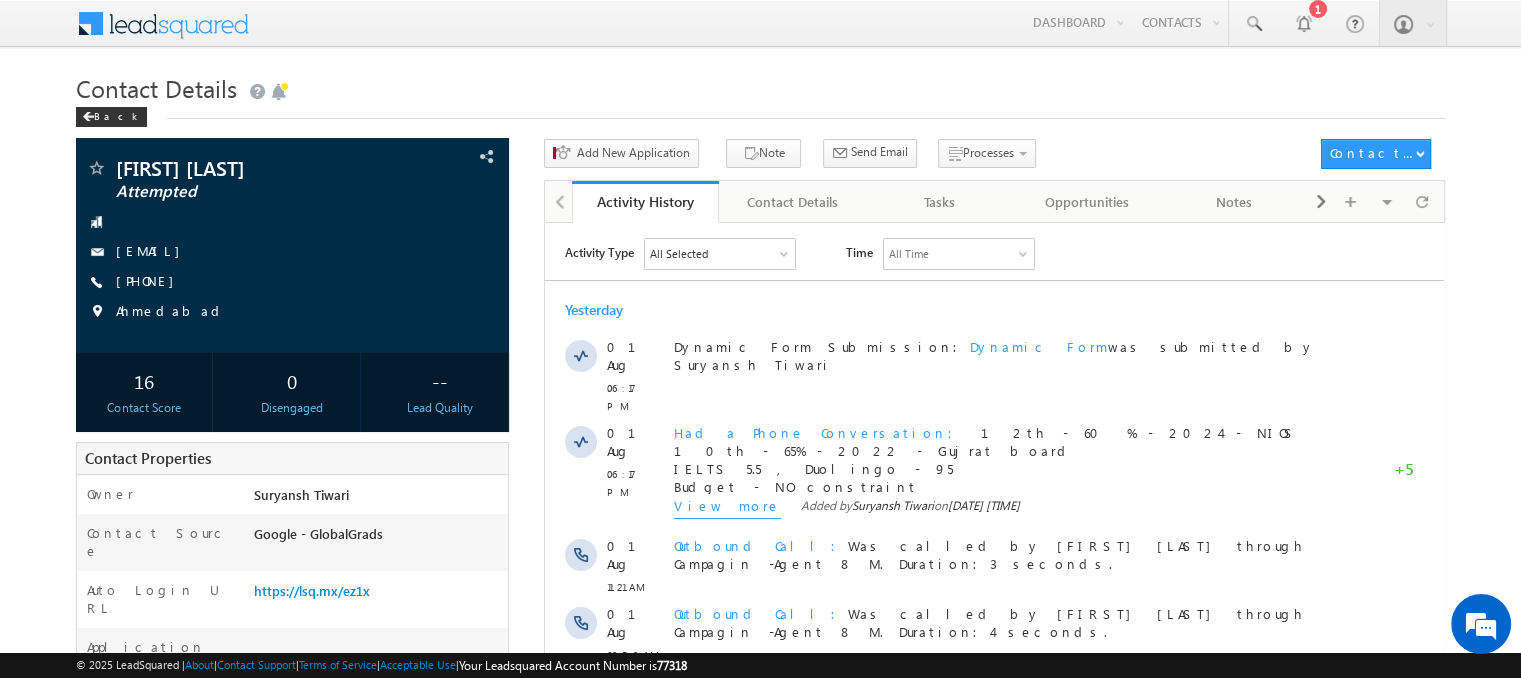 scroll, scrollTop: 0, scrollLeft: 0, axis: both 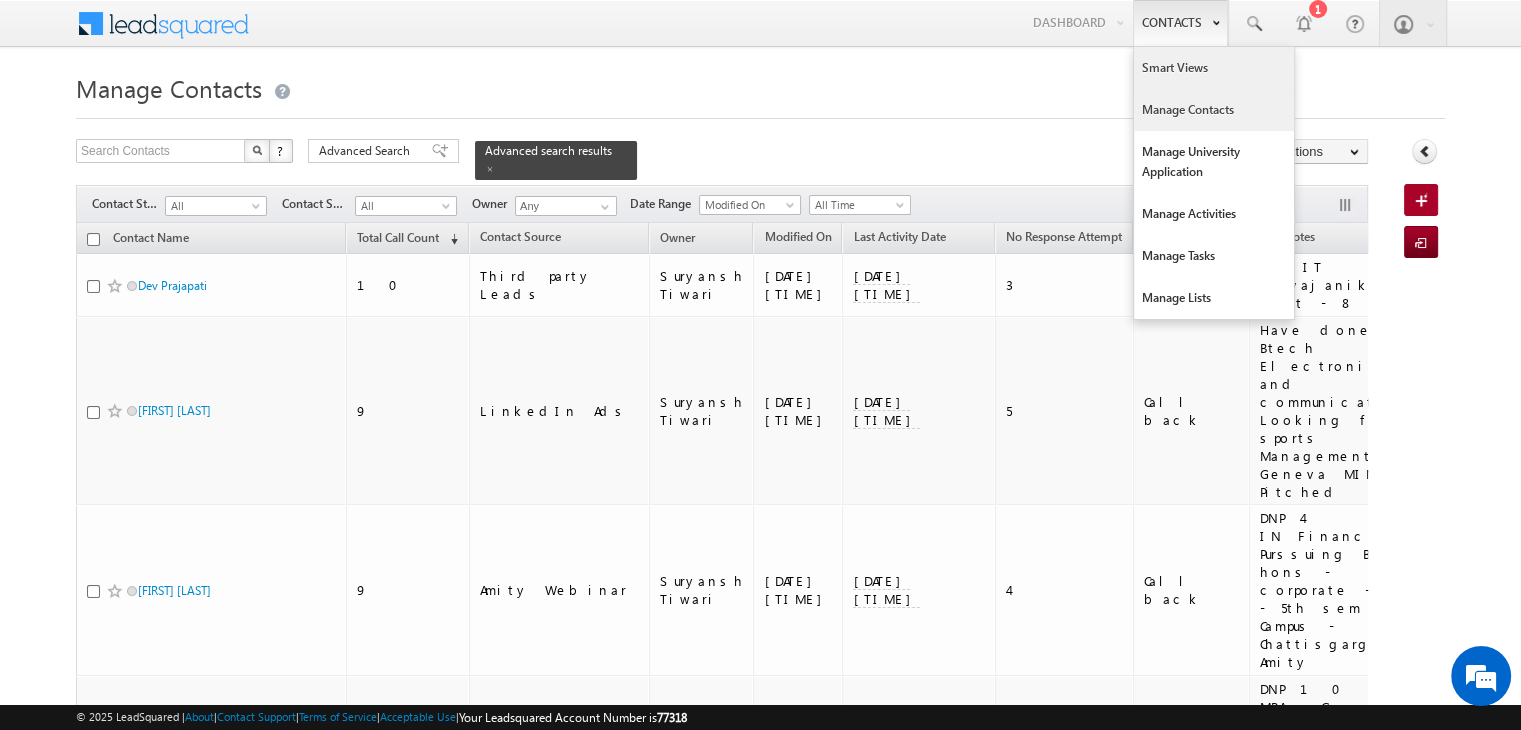 click on "Smart Views" at bounding box center [1214, 68] 